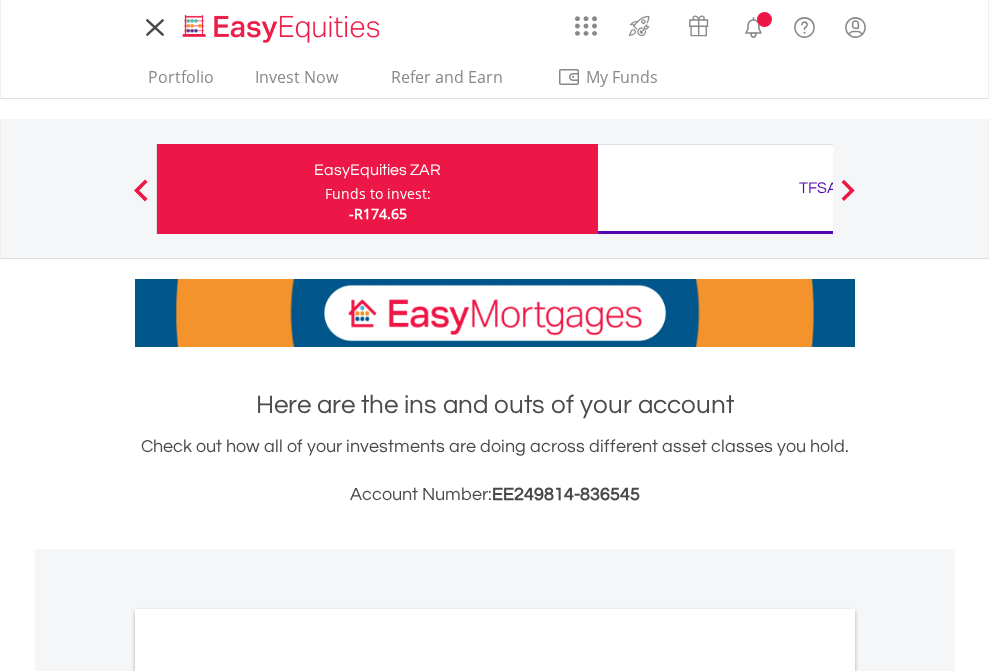 scroll, scrollTop: 0, scrollLeft: 0, axis: both 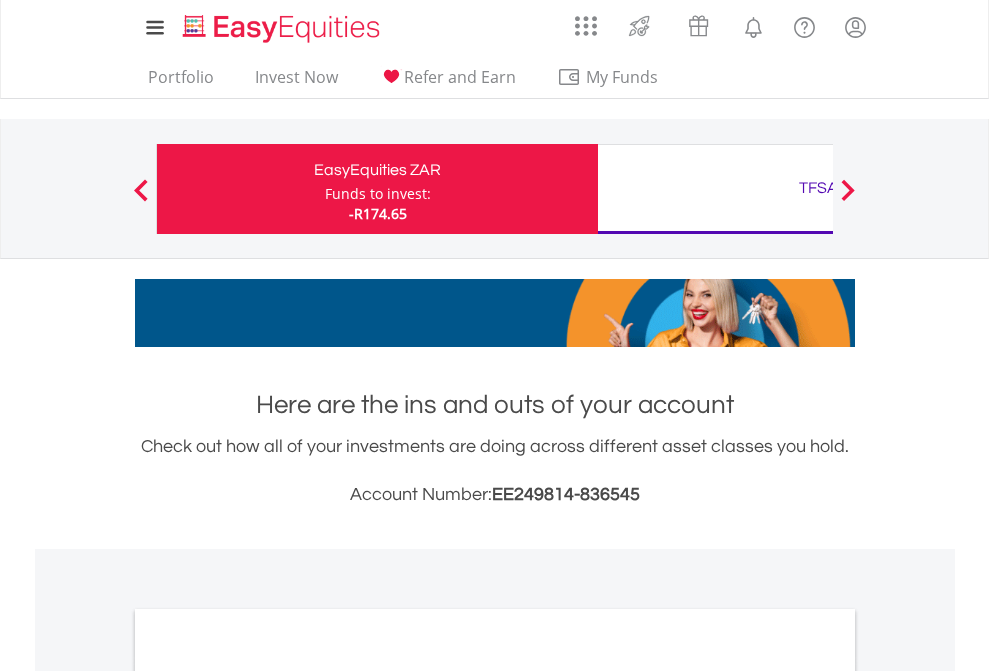 click on "Funds to invest:" at bounding box center (378, 194) 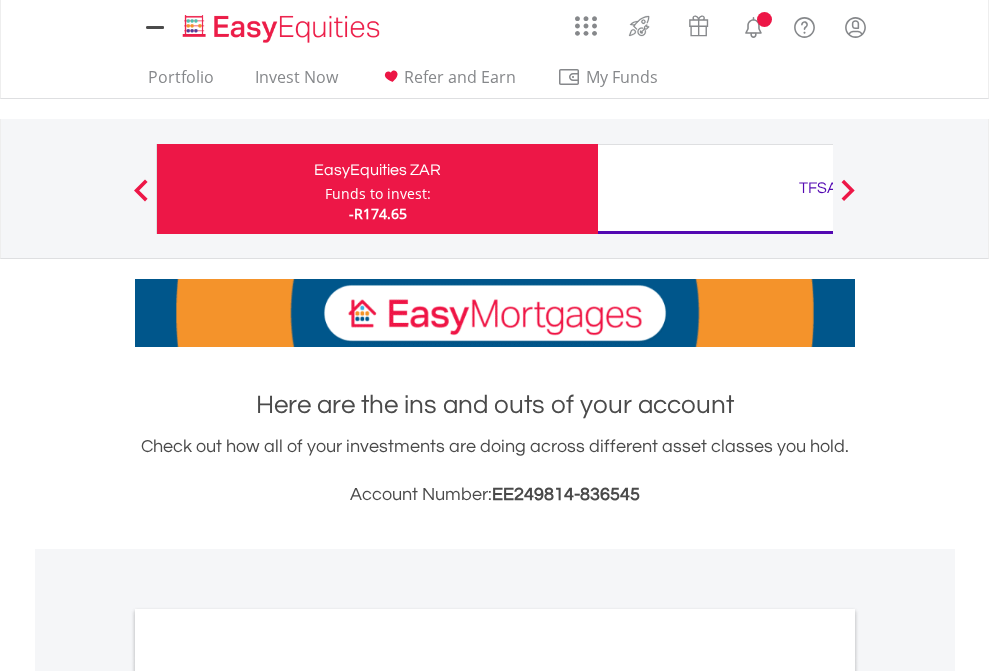scroll, scrollTop: 0, scrollLeft: 0, axis: both 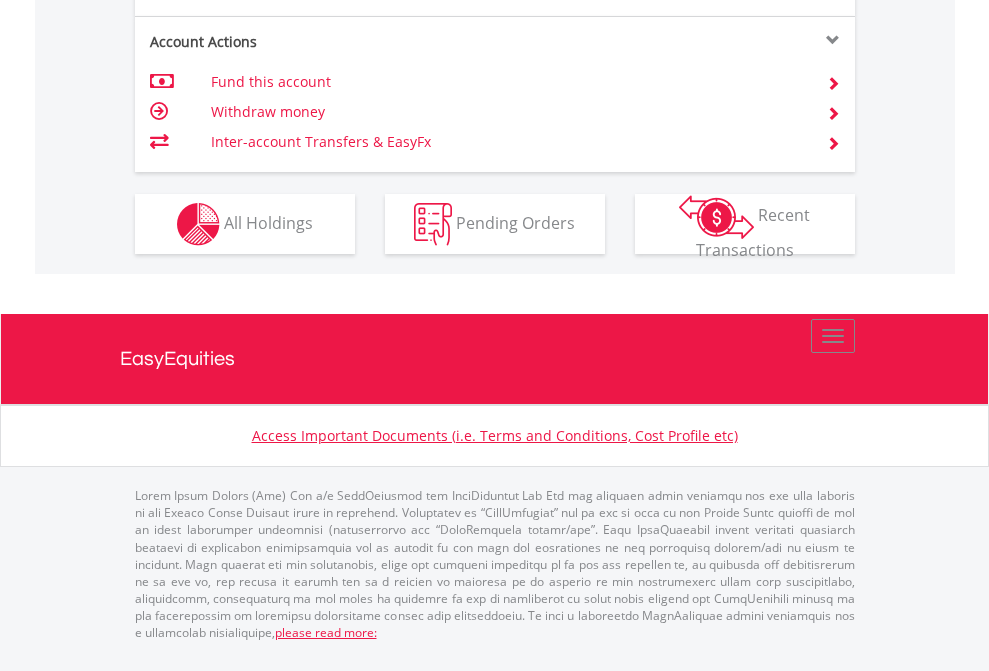 click on "Investment types" at bounding box center (706, -337) 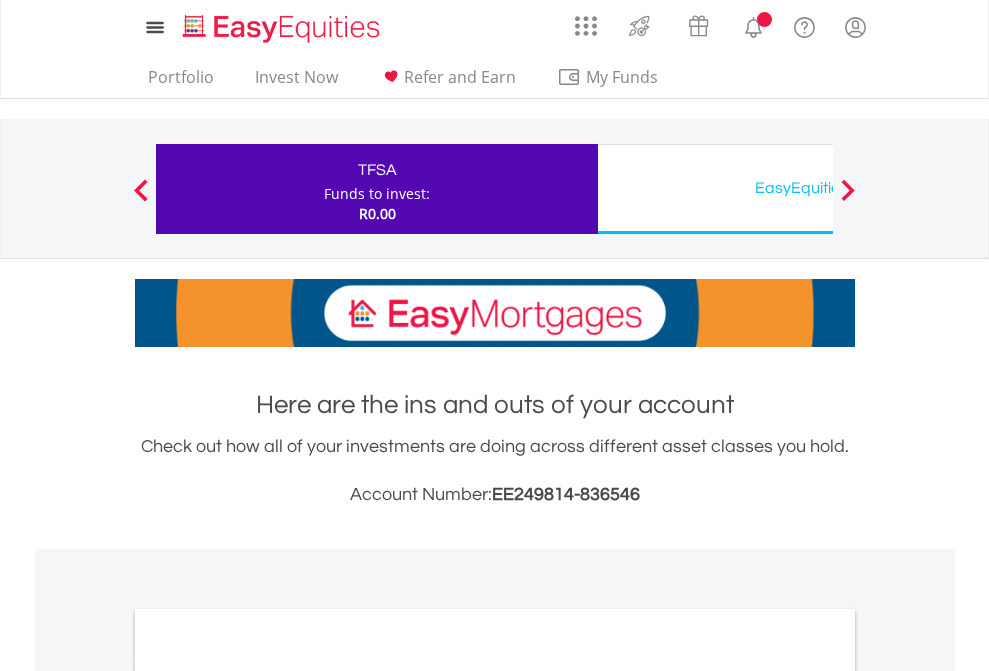scroll, scrollTop: 0, scrollLeft: 0, axis: both 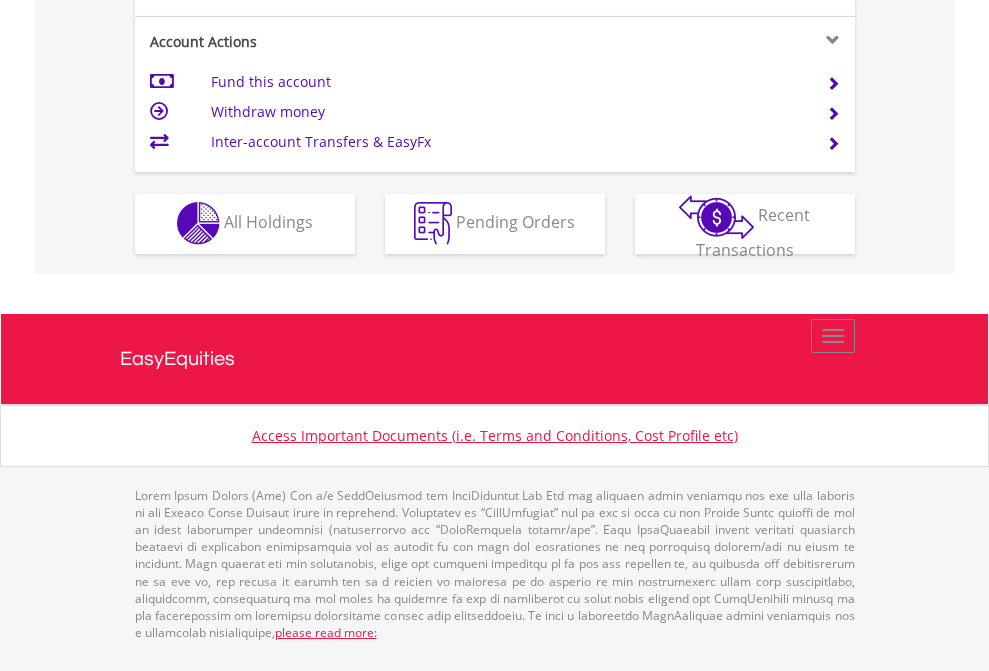 click on "Investment types" at bounding box center [706, -353] 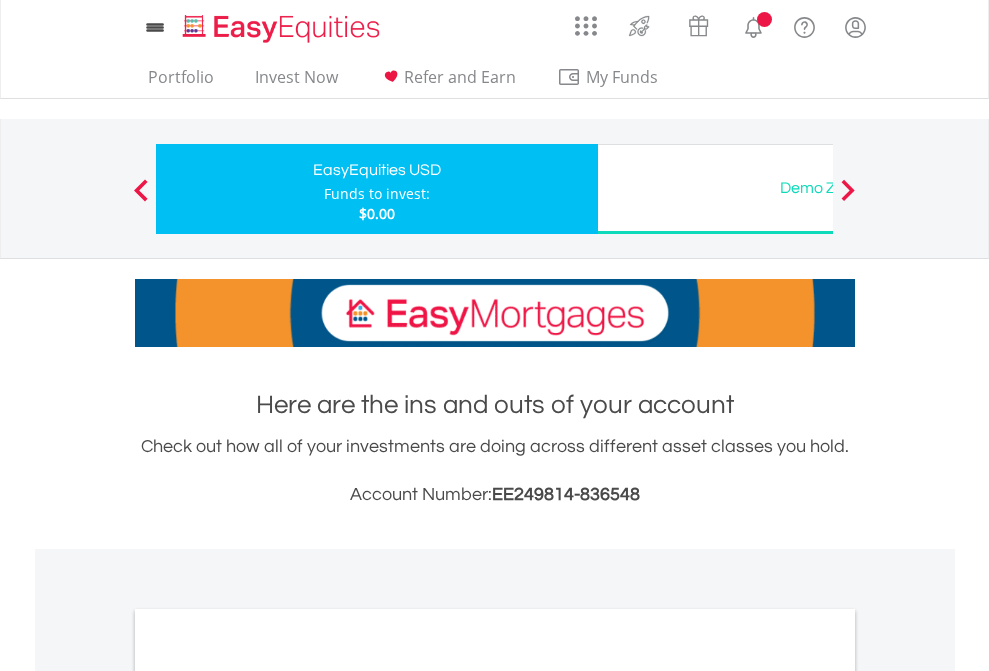 scroll, scrollTop: 0, scrollLeft: 0, axis: both 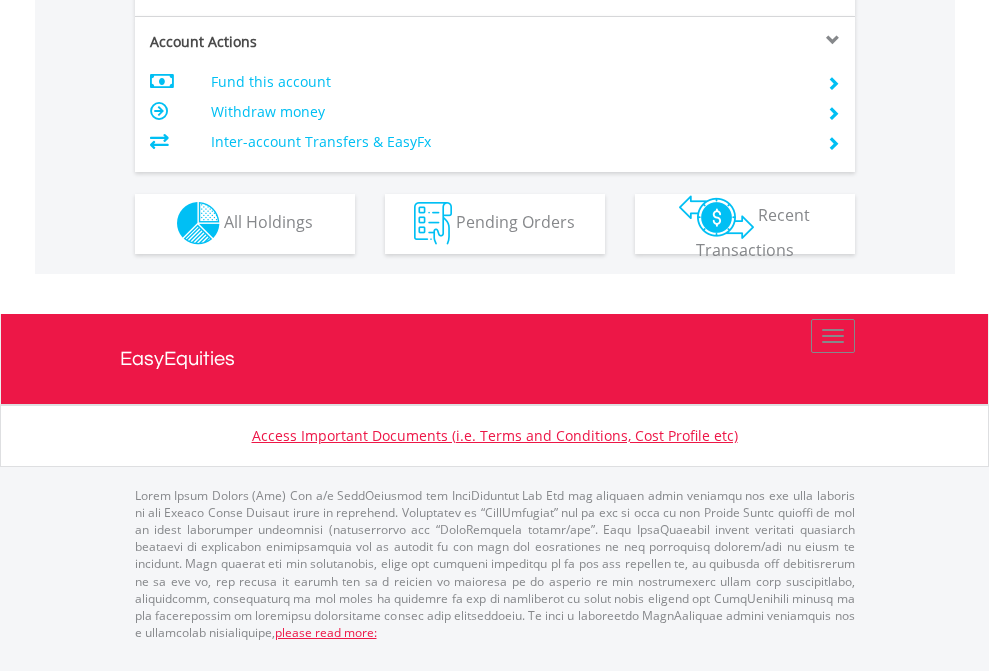click on "Investment types" at bounding box center (706, -353) 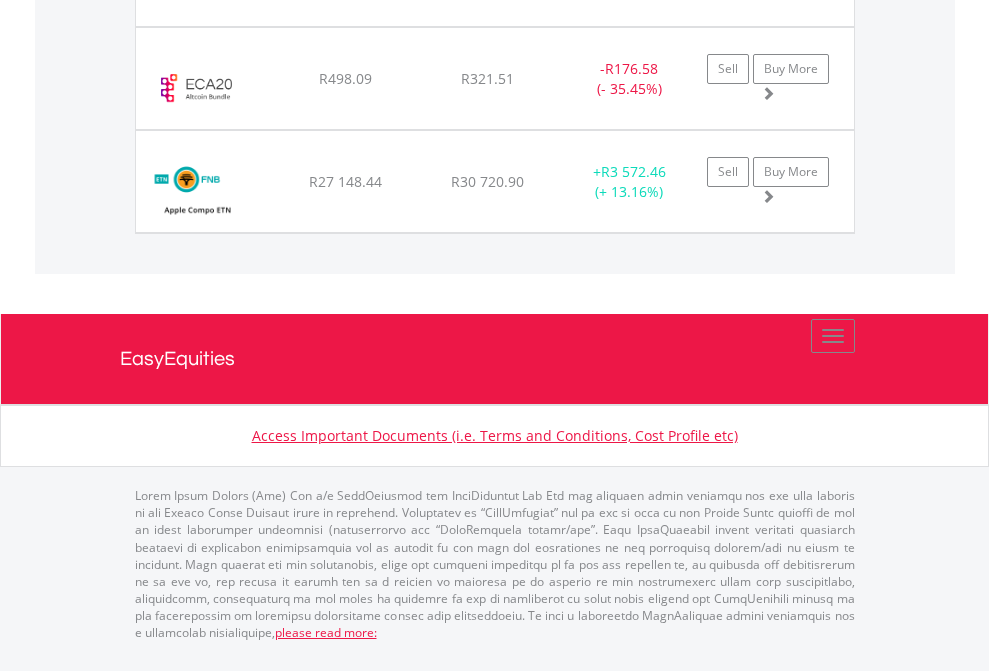 scroll, scrollTop: 2265, scrollLeft: 0, axis: vertical 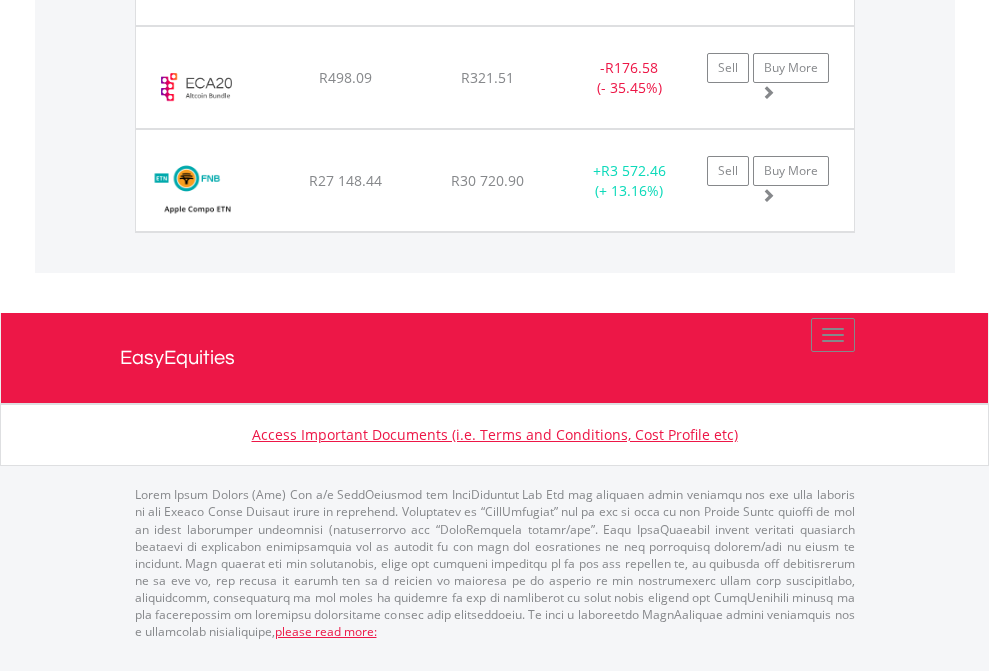 click on "TFSA" at bounding box center (818, -1585) 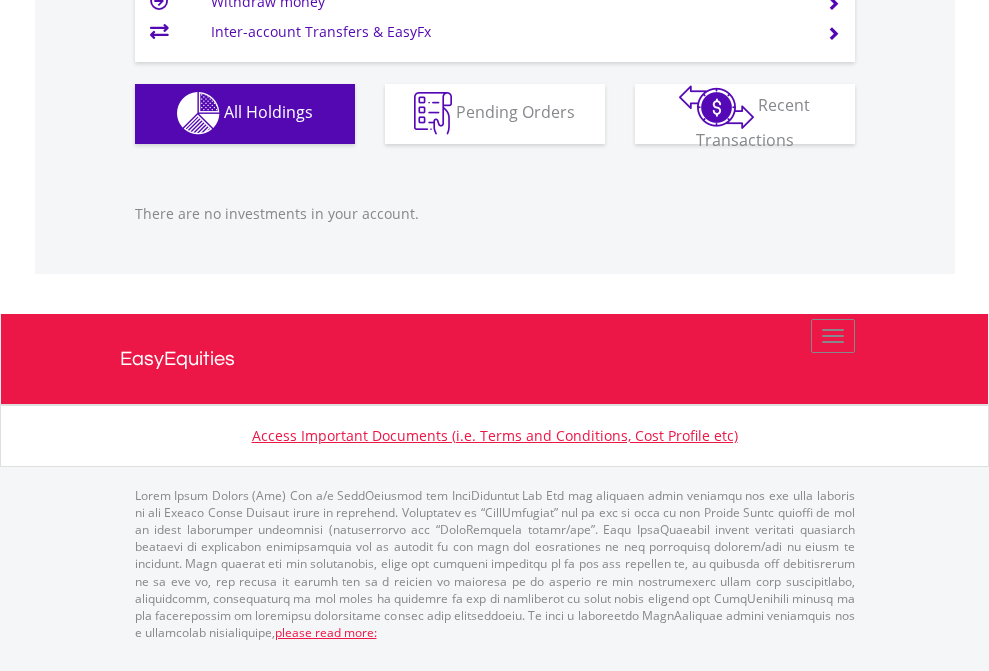 scroll, scrollTop: 1980, scrollLeft: 0, axis: vertical 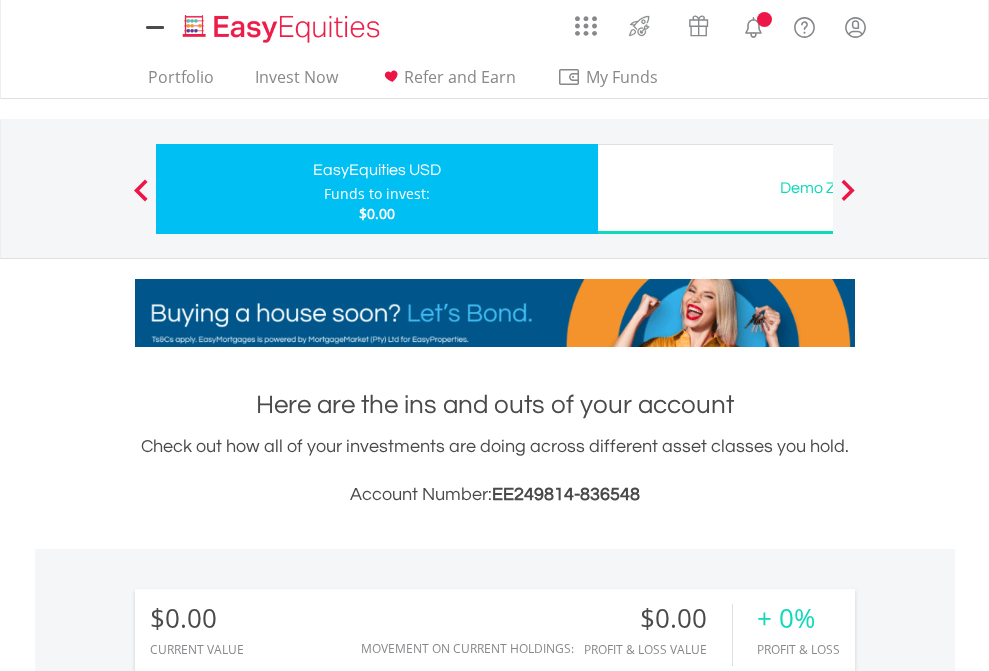 click on "All Holdings" at bounding box center (268, 1442) 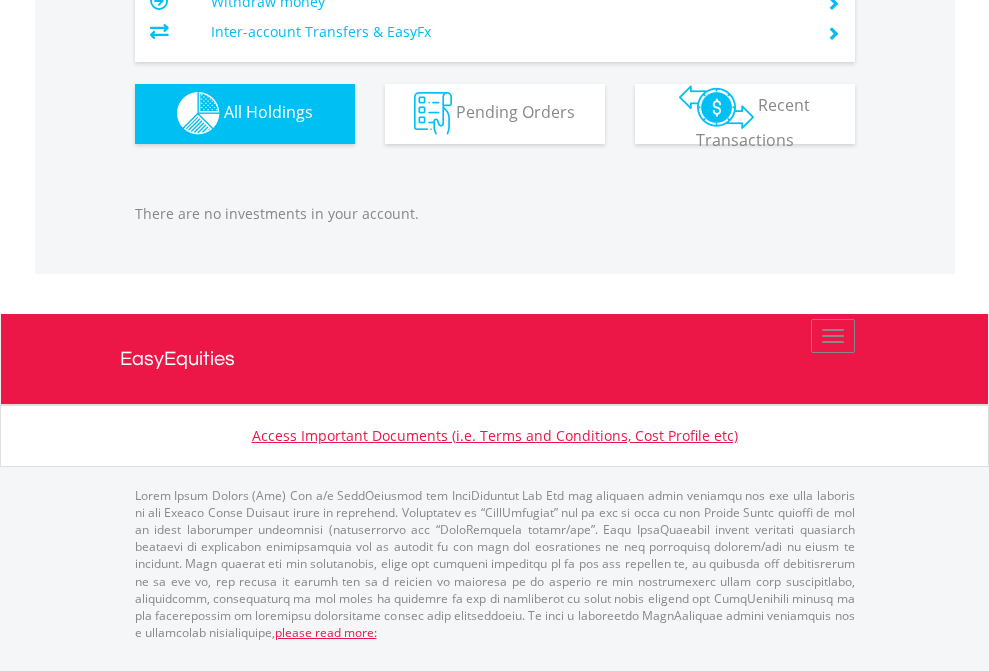 scroll, scrollTop: 1980, scrollLeft: 0, axis: vertical 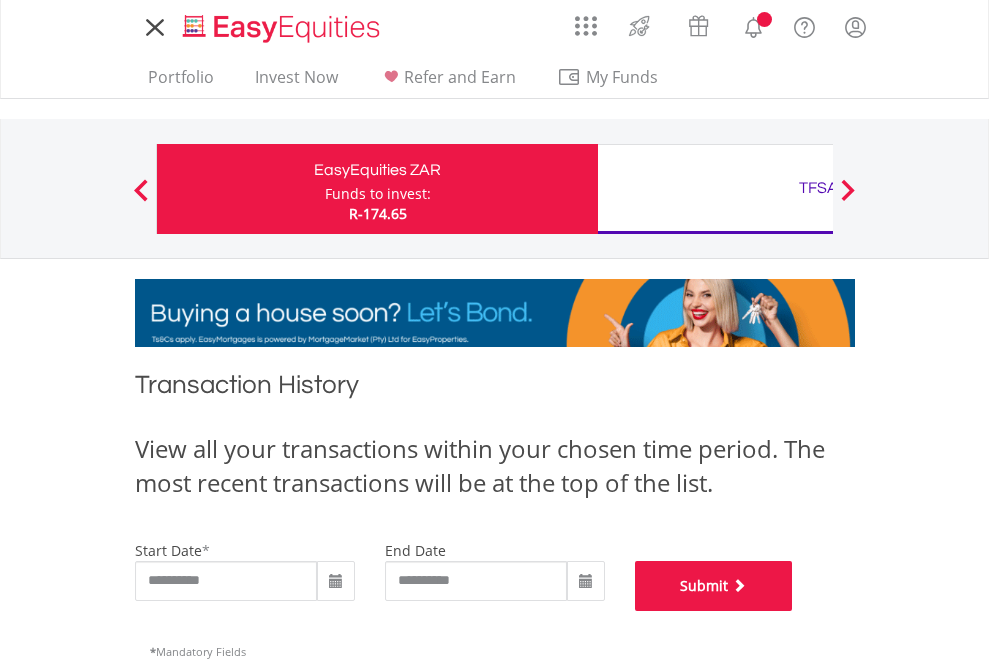 click on "Submit" at bounding box center [714, 586] 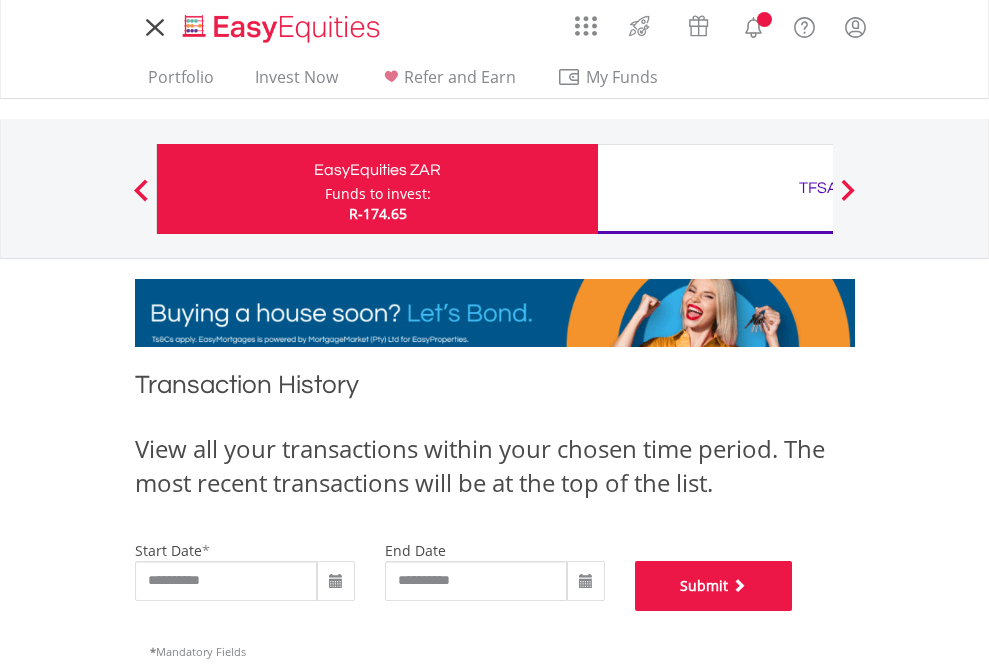 scroll, scrollTop: 811, scrollLeft: 0, axis: vertical 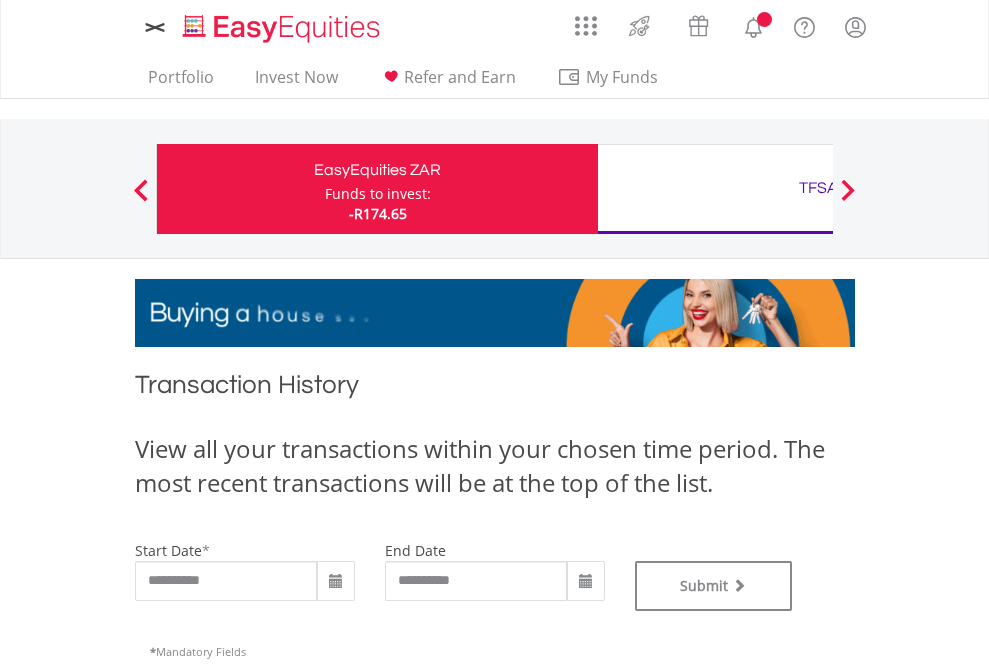 click on "TFSA" at bounding box center (818, 188) 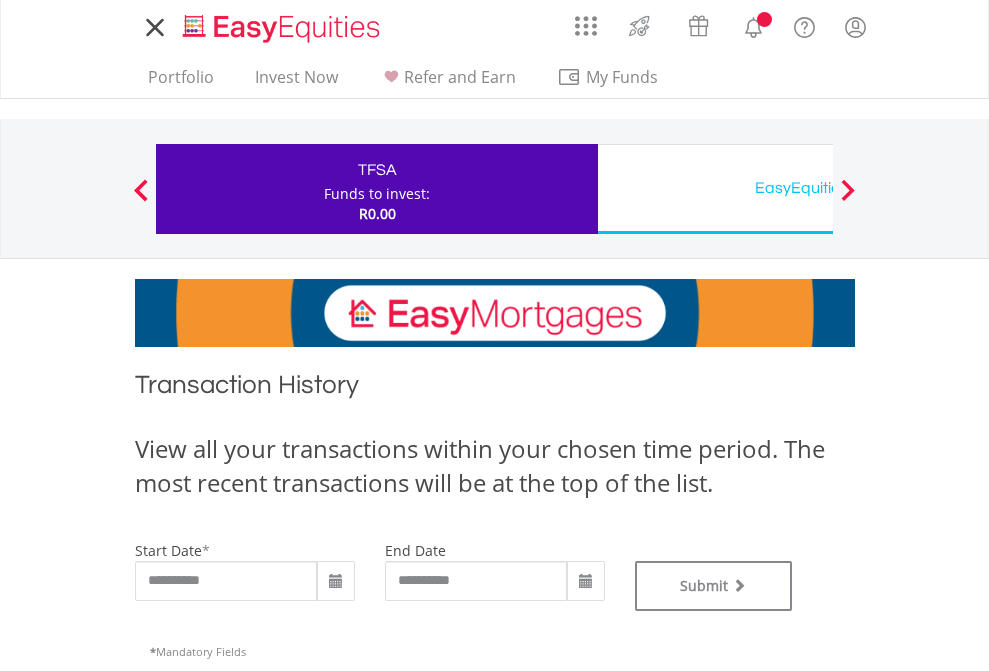 type on "**********" 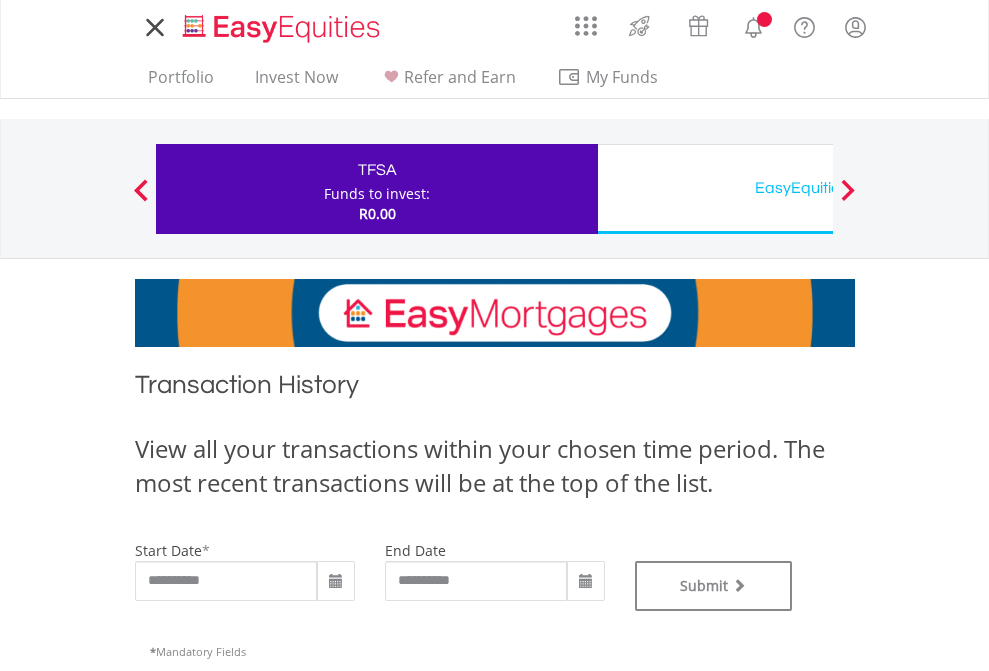 scroll, scrollTop: 0, scrollLeft: 0, axis: both 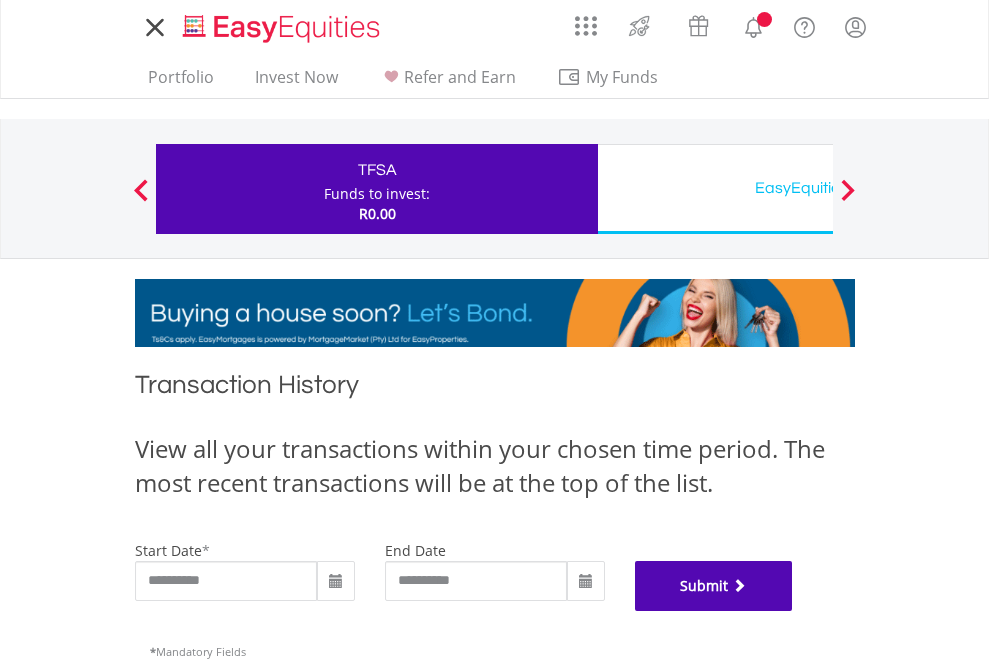 click on "Submit" at bounding box center [714, 586] 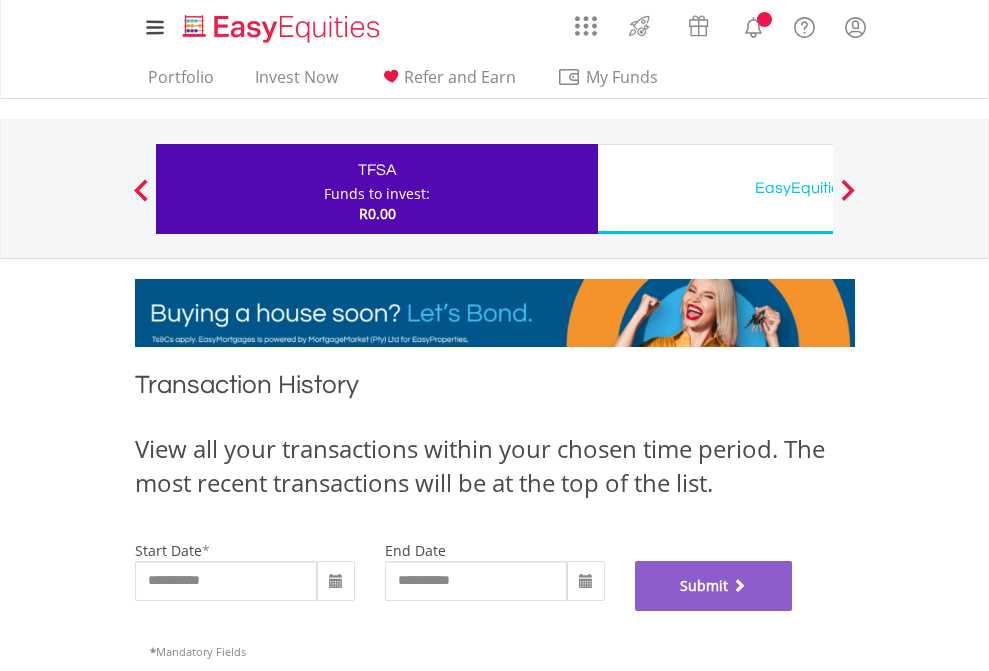 scroll, scrollTop: 811, scrollLeft: 0, axis: vertical 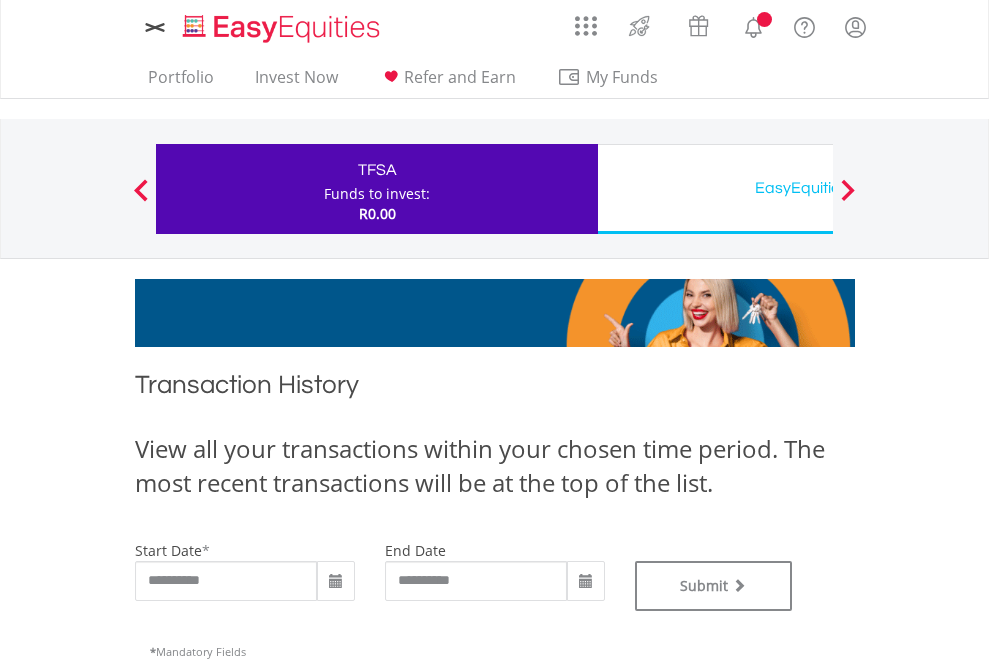 click on "EasyEquities USD" at bounding box center (818, 188) 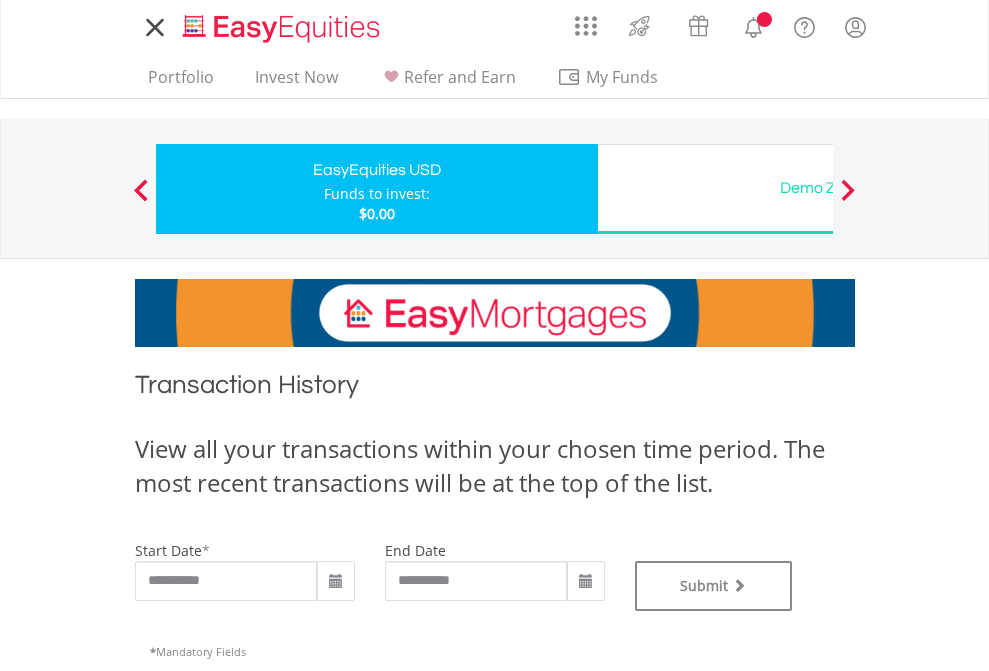 scroll, scrollTop: 811, scrollLeft: 0, axis: vertical 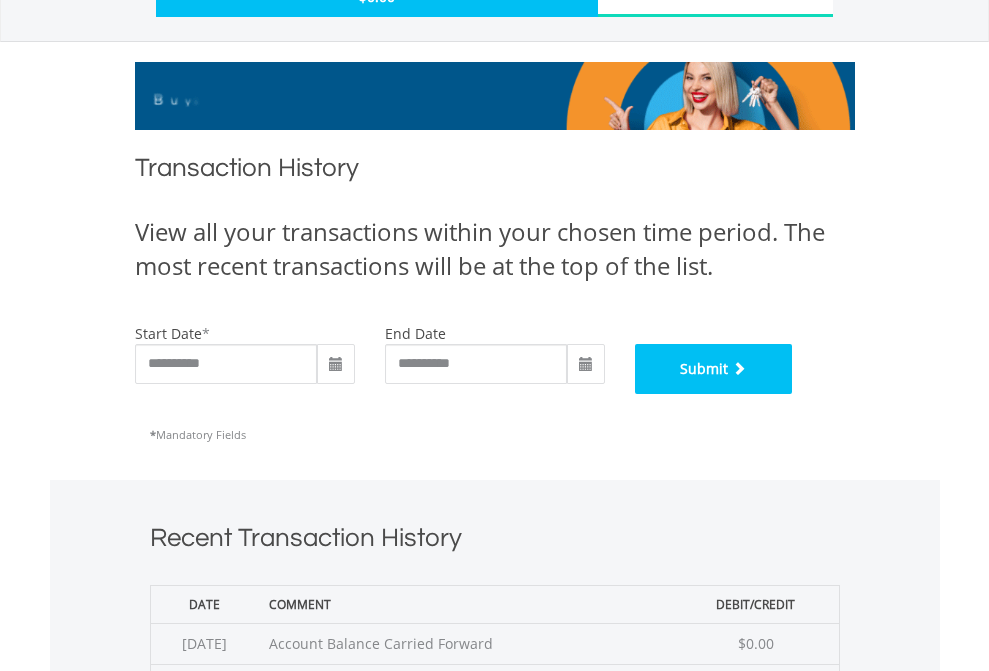 click on "Submit" at bounding box center (714, 369) 